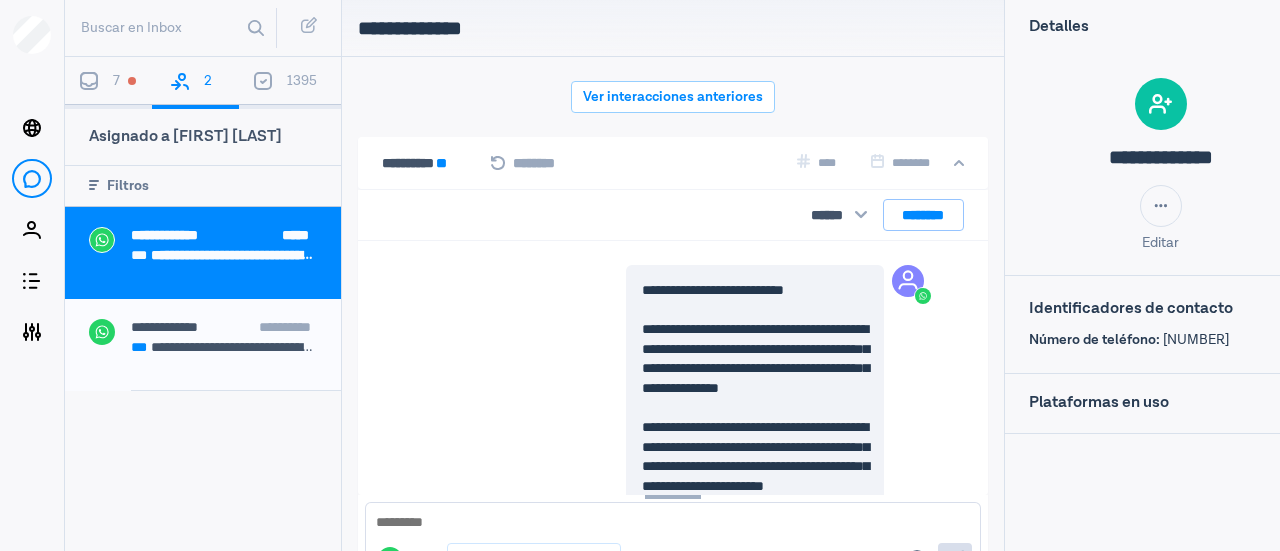 scroll, scrollTop: 0, scrollLeft: 0, axis: both 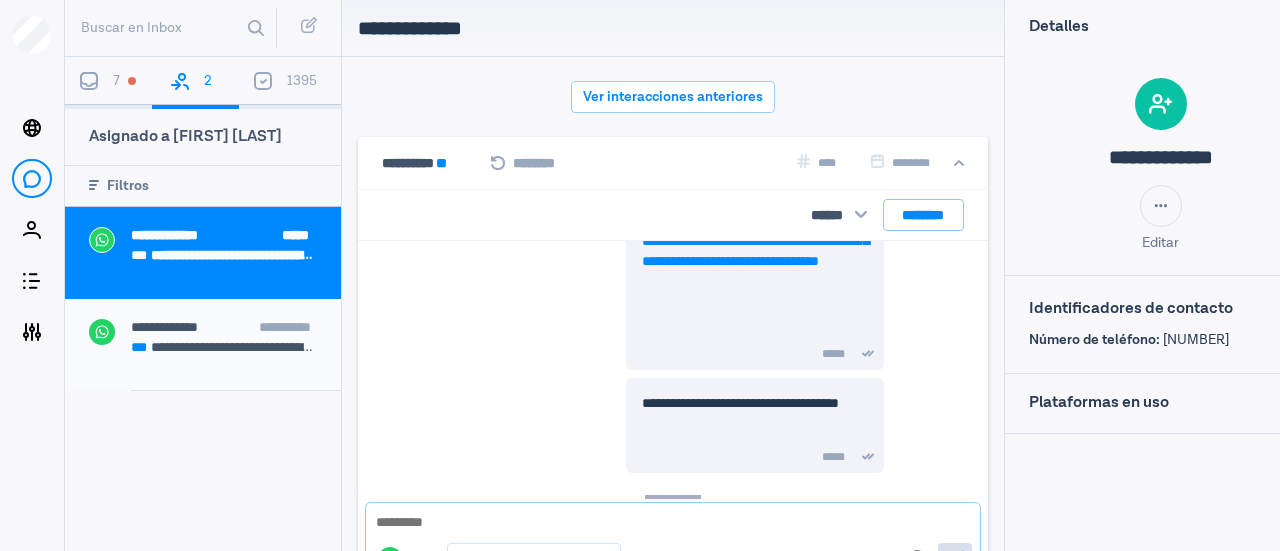 click at bounding box center (673, 523) 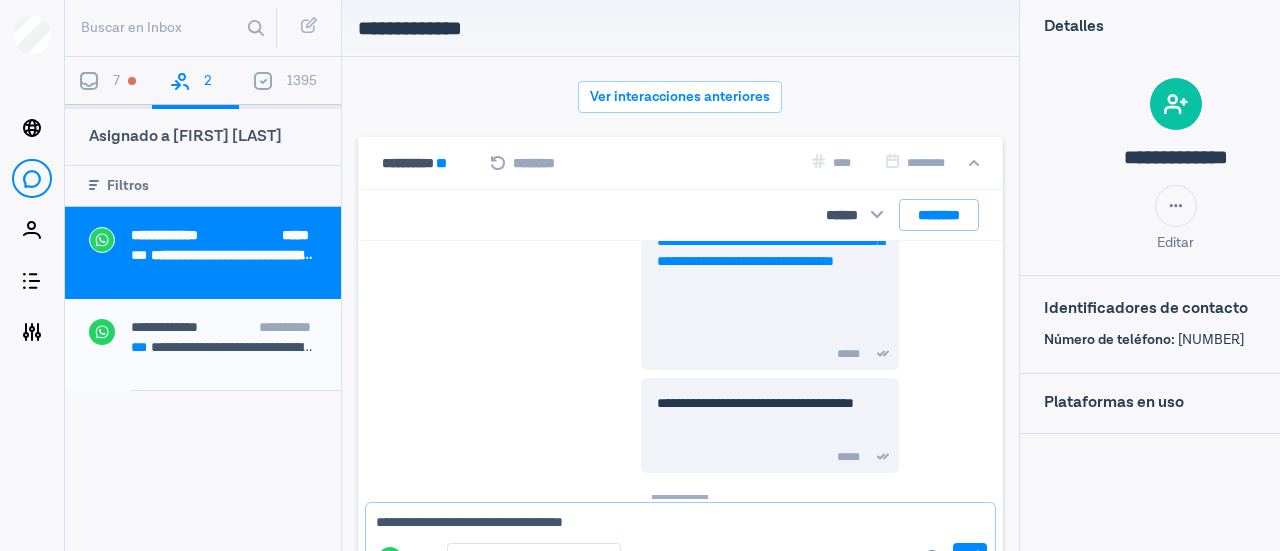 type on "**********" 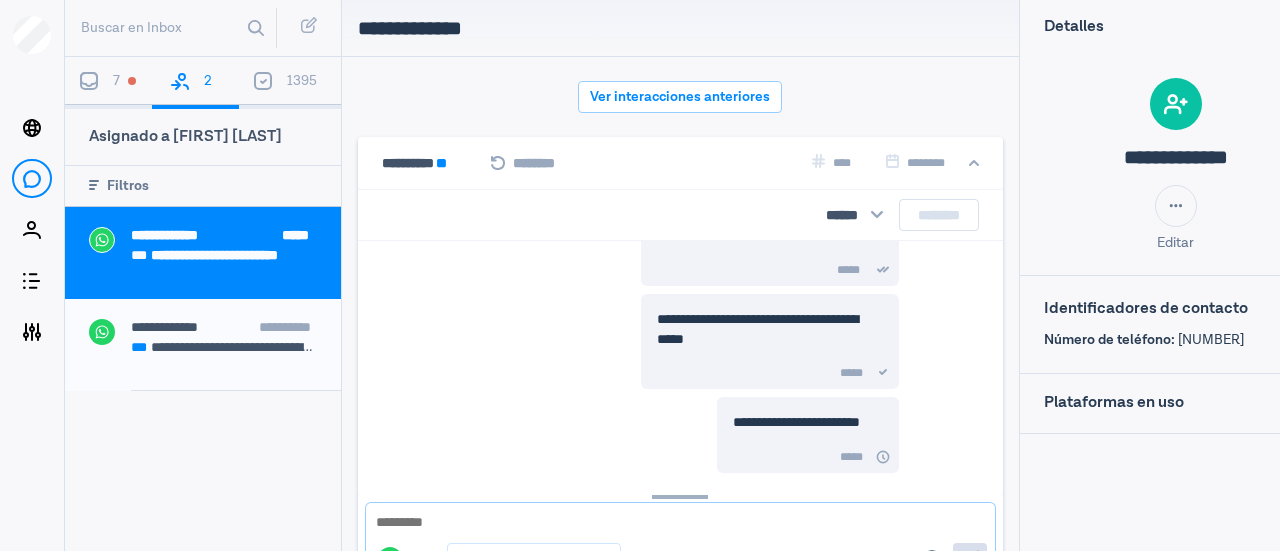scroll, scrollTop: 1171, scrollLeft: 0, axis: vertical 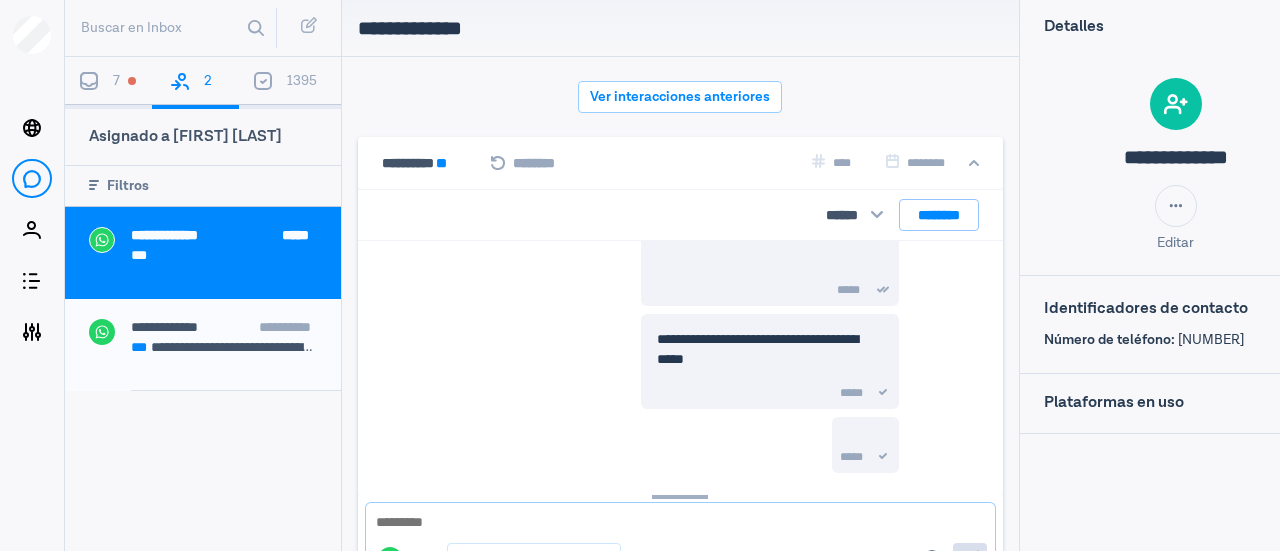 click at bounding box center [680, 523] 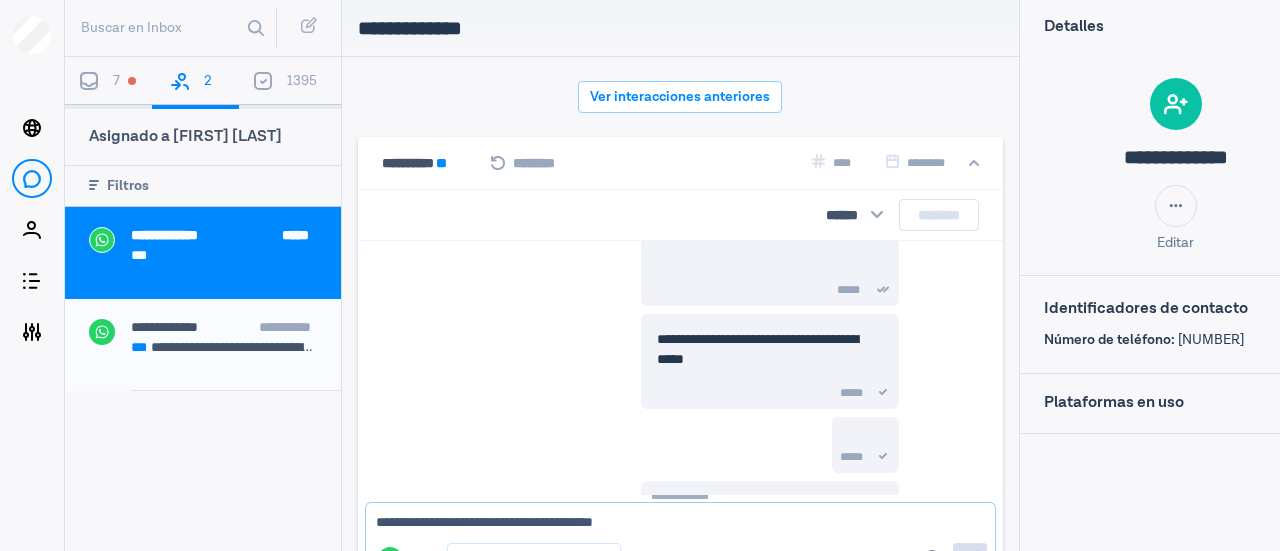 scroll, scrollTop: 1274, scrollLeft: 0, axis: vertical 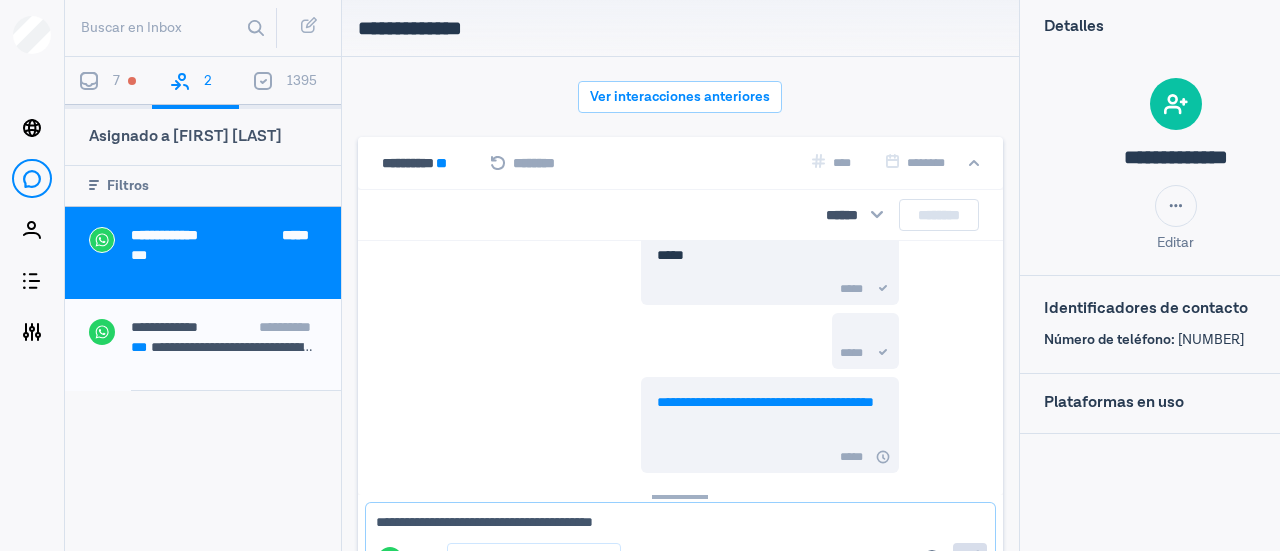 type 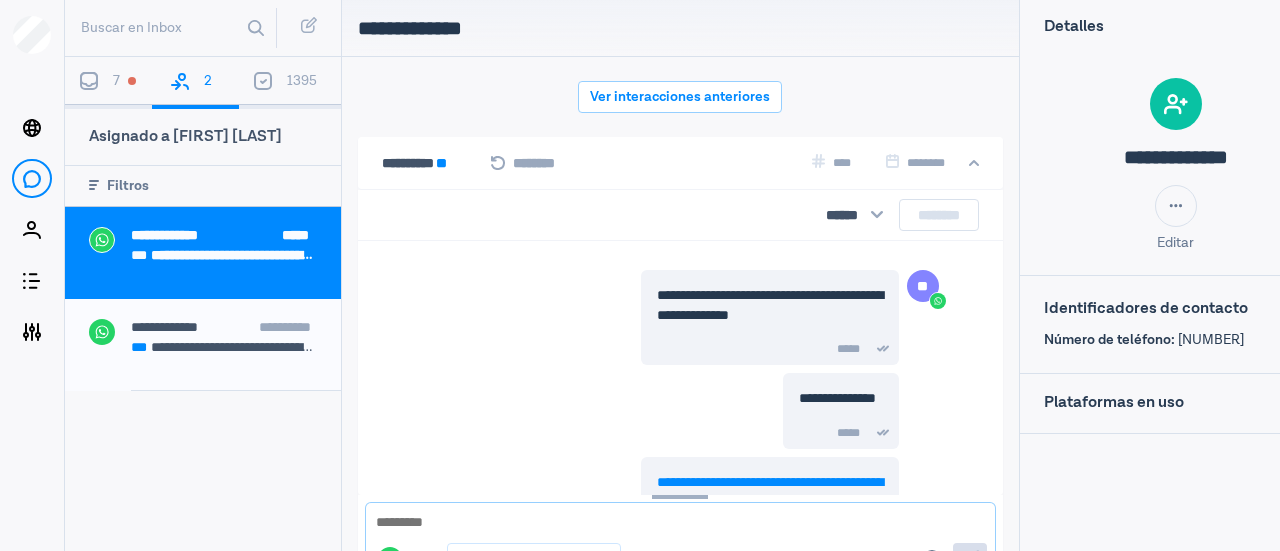 scroll, scrollTop: 722, scrollLeft: 0, axis: vertical 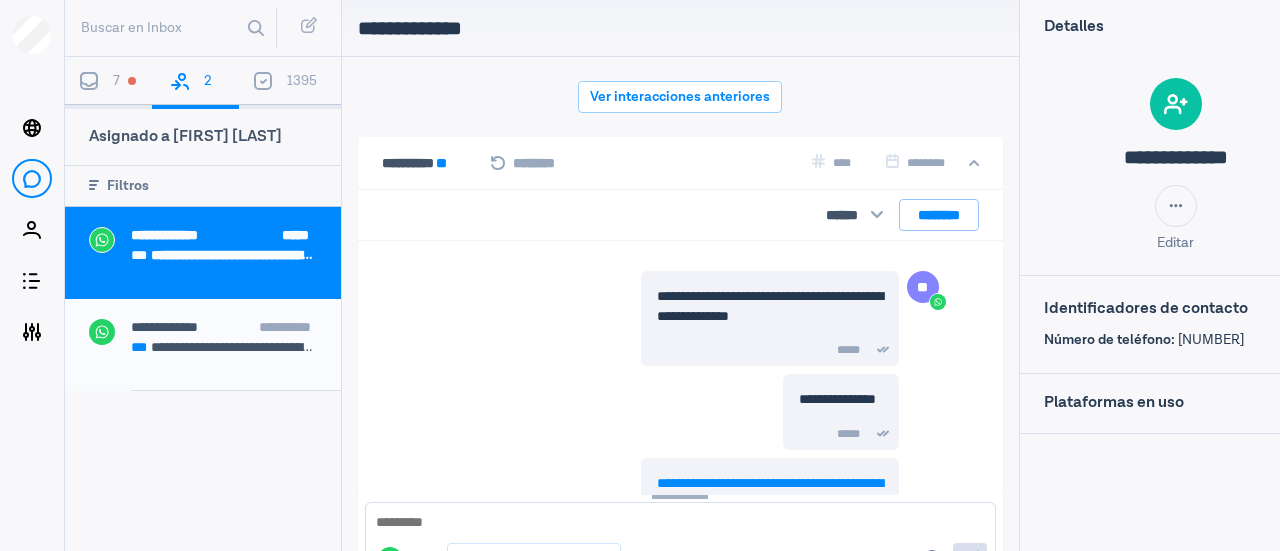 click on "7" at bounding box center [108, 83] 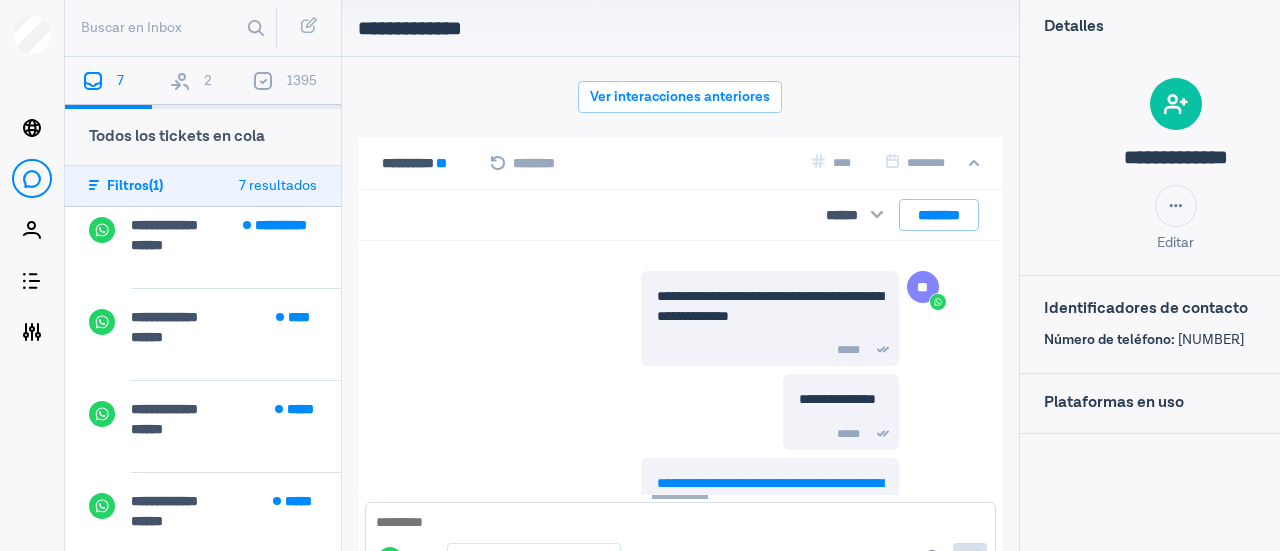 scroll, scrollTop: 0, scrollLeft: 0, axis: both 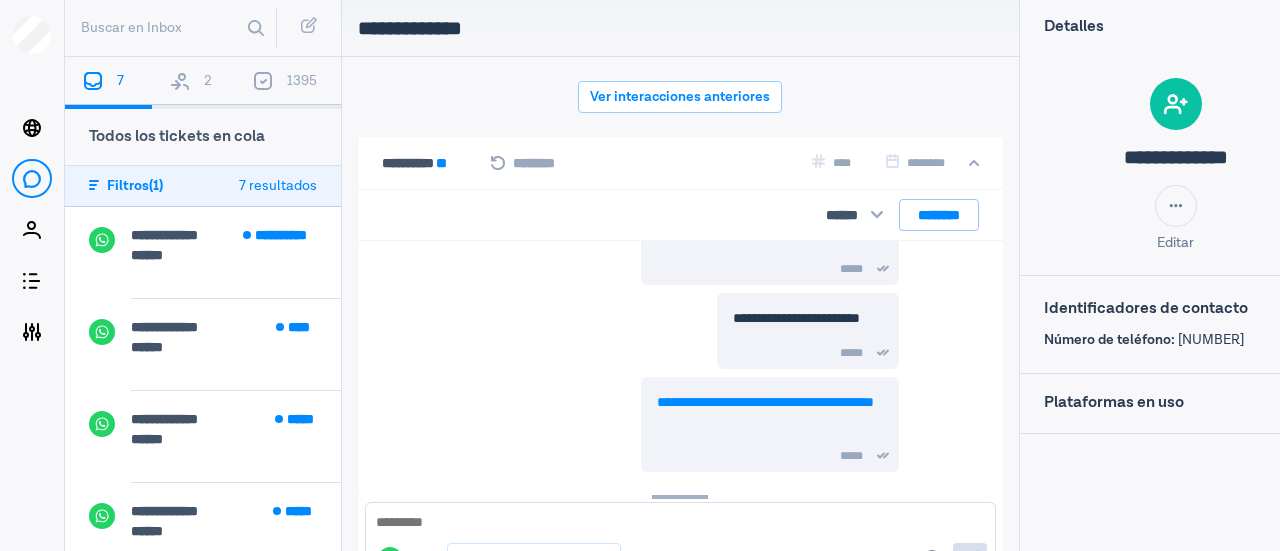 click on "2" at bounding box center [195, 83] 